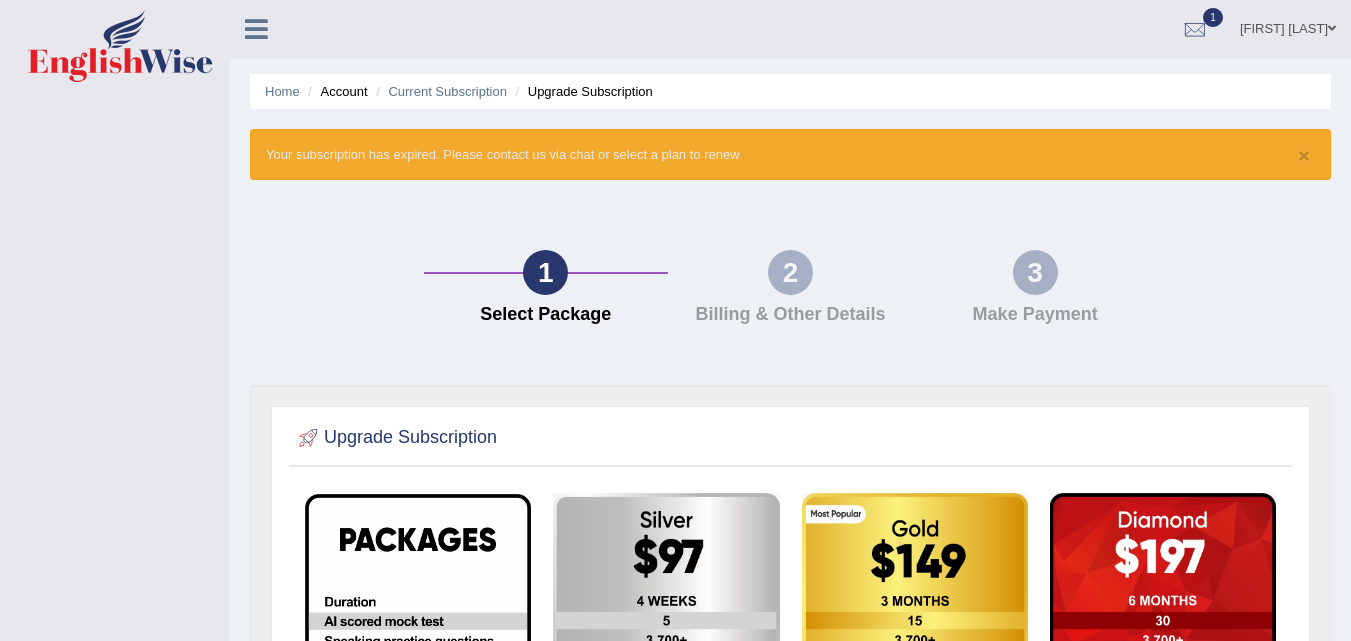 scroll, scrollTop: 0, scrollLeft: 0, axis: both 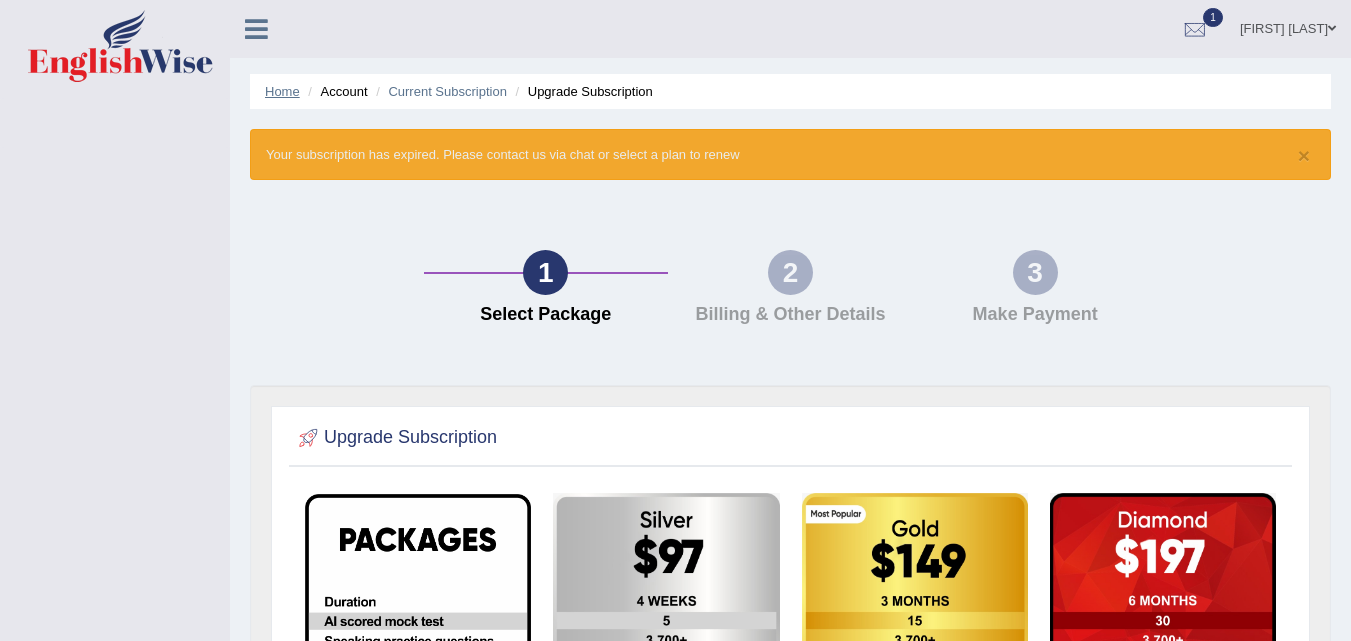 click on "Home" at bounding box center (282, 91) 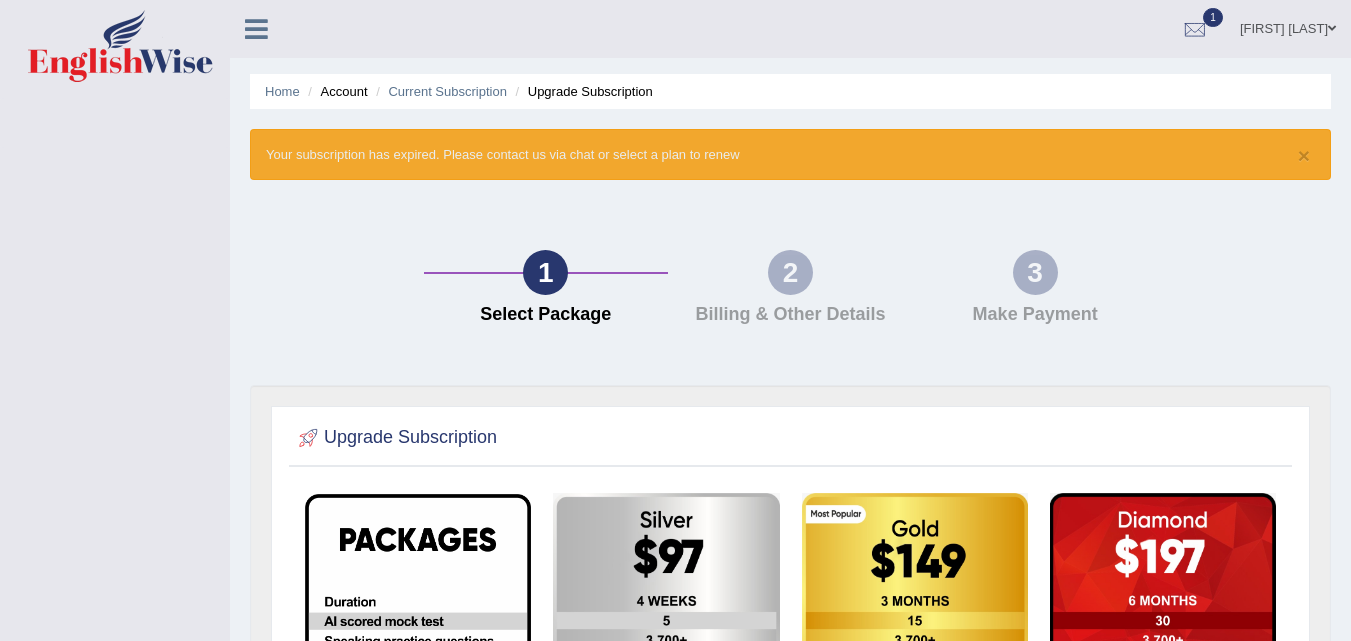 scroll, scrollTop: 0, scrollLeft: 0, axis: both 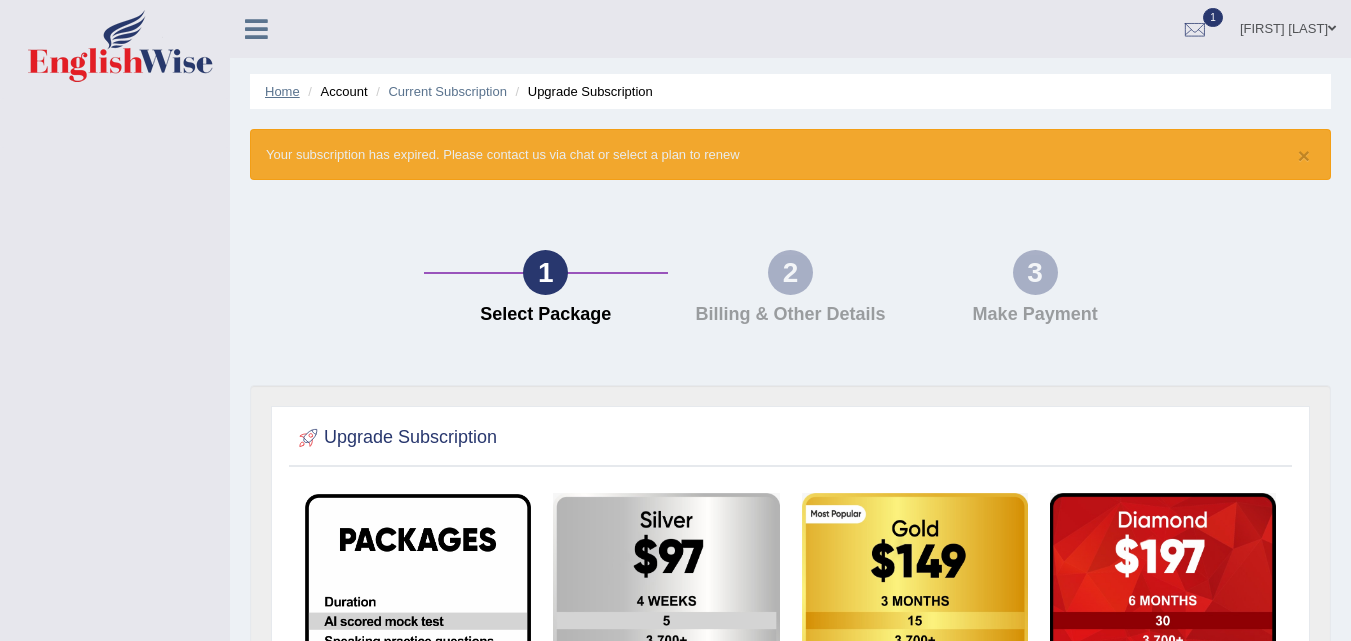 click on "Home" at bounding box center (282, 91) 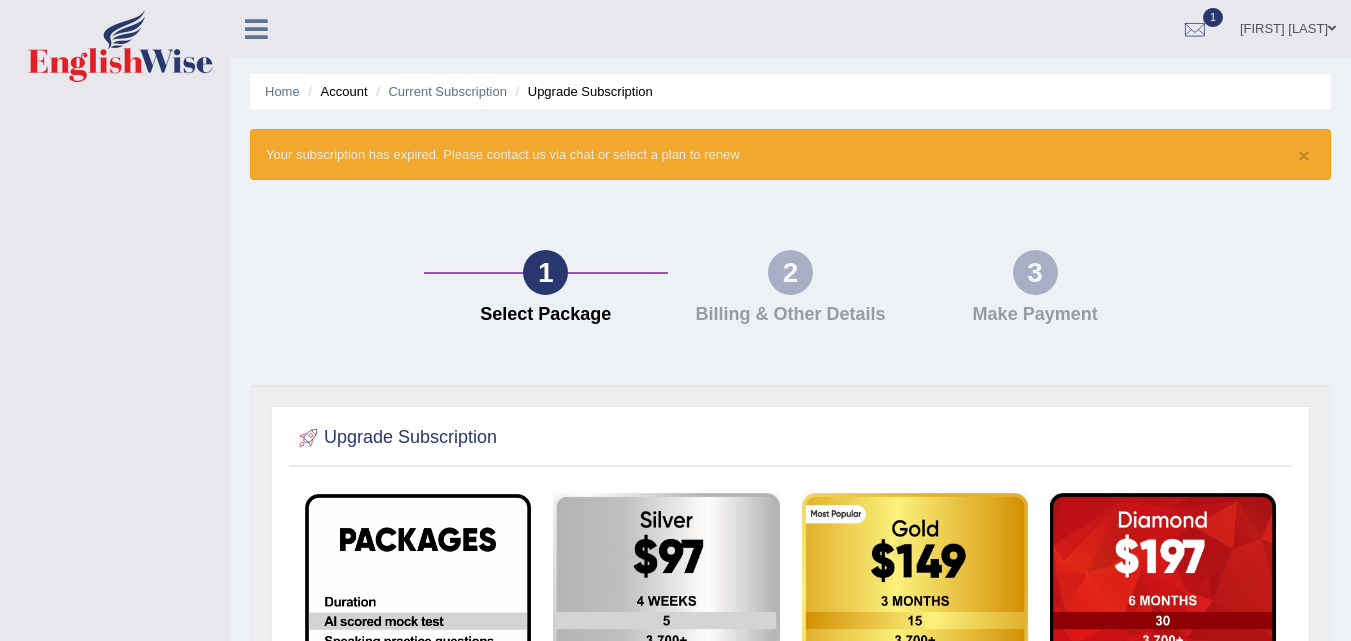 scroll, scrollTop: 0, scrollLeft: 0, axis: both 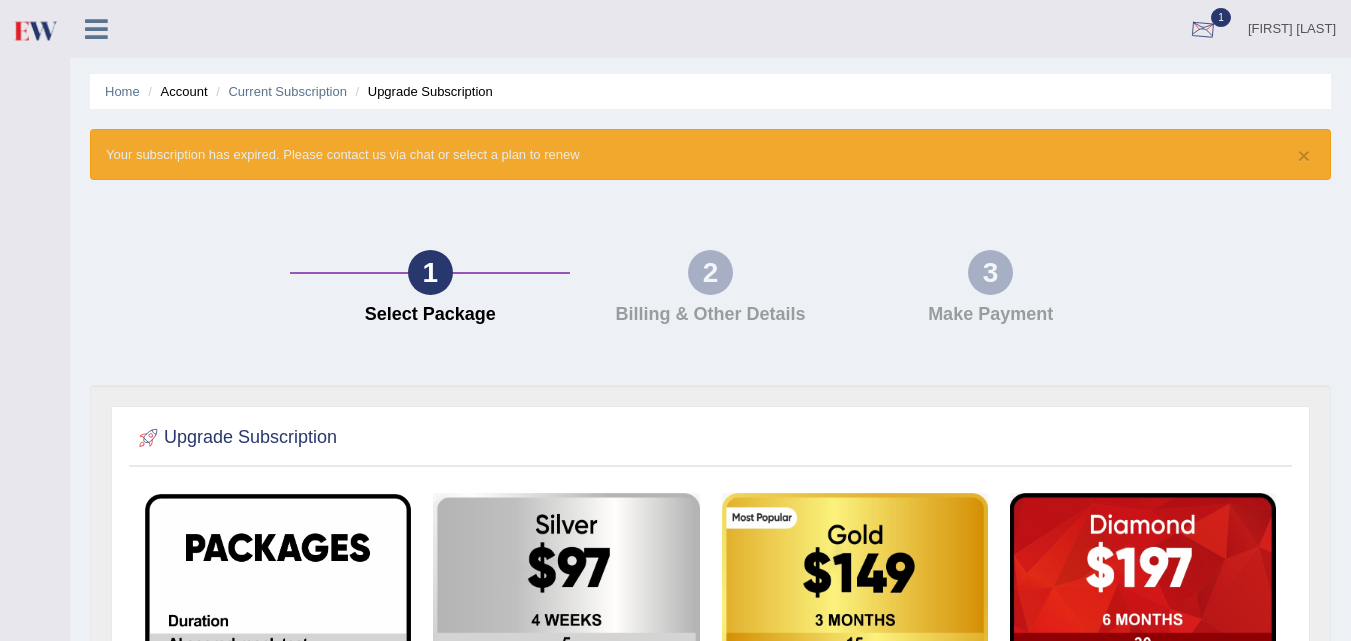 click at bounding box center (1203, 30) 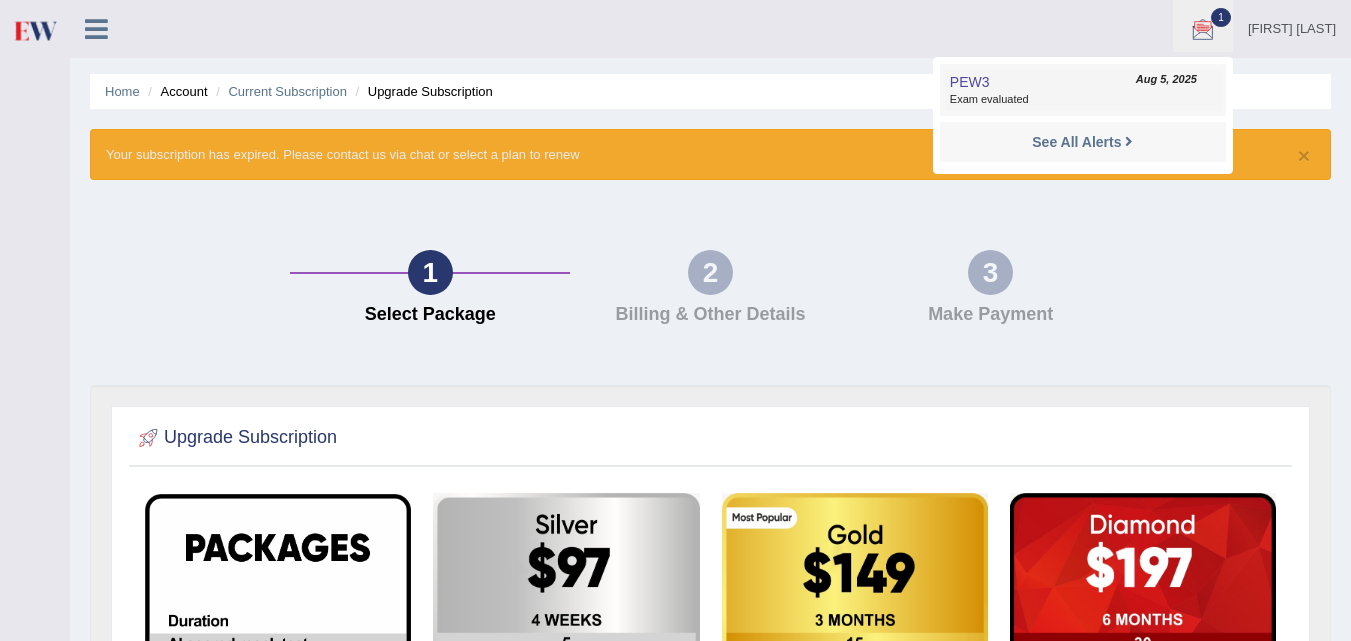 click on "PEW3
Aug 5, 2025
Exam evaluated" at bounding box center (1083, 90) 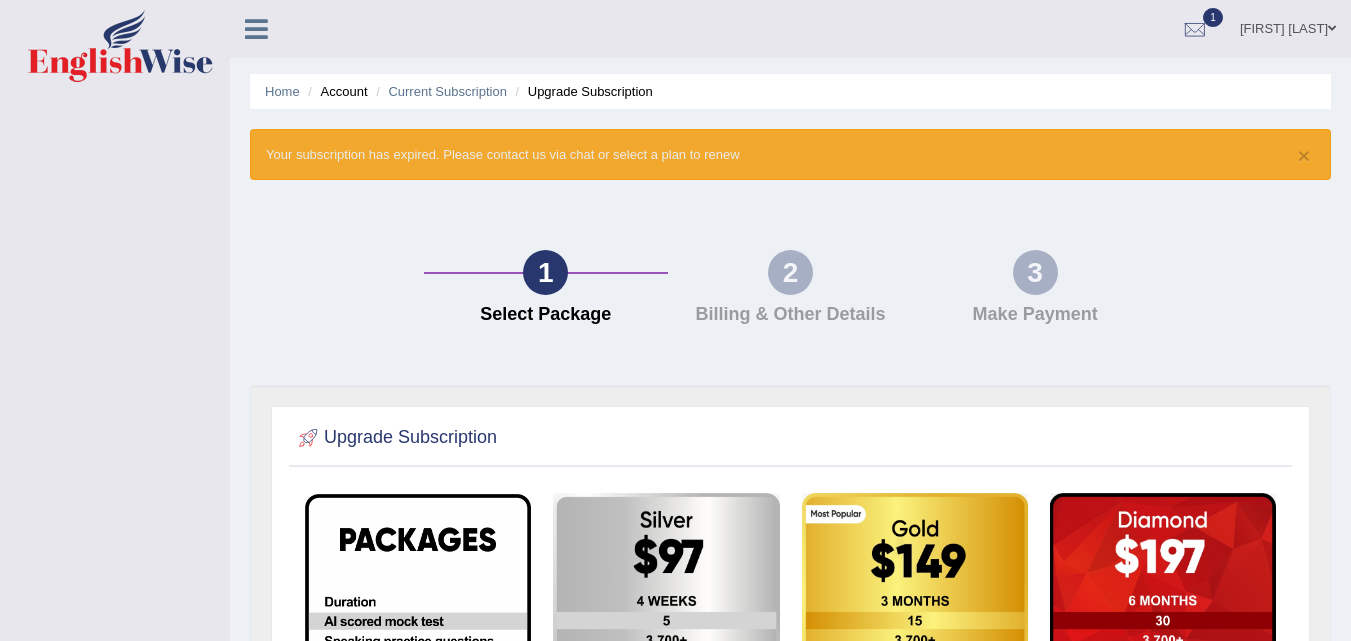 scroll, scrollTop: 0, scrollLeft: 0, axis: both 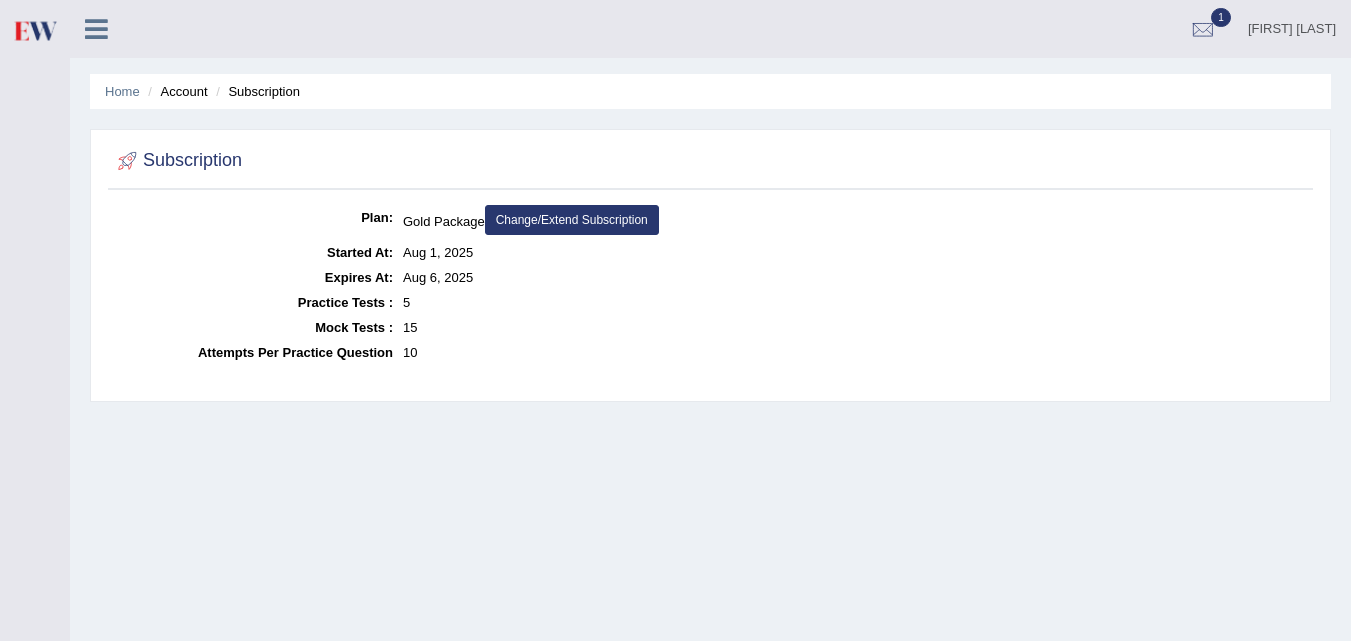 click on "Home" at bounding box center (122, 91) 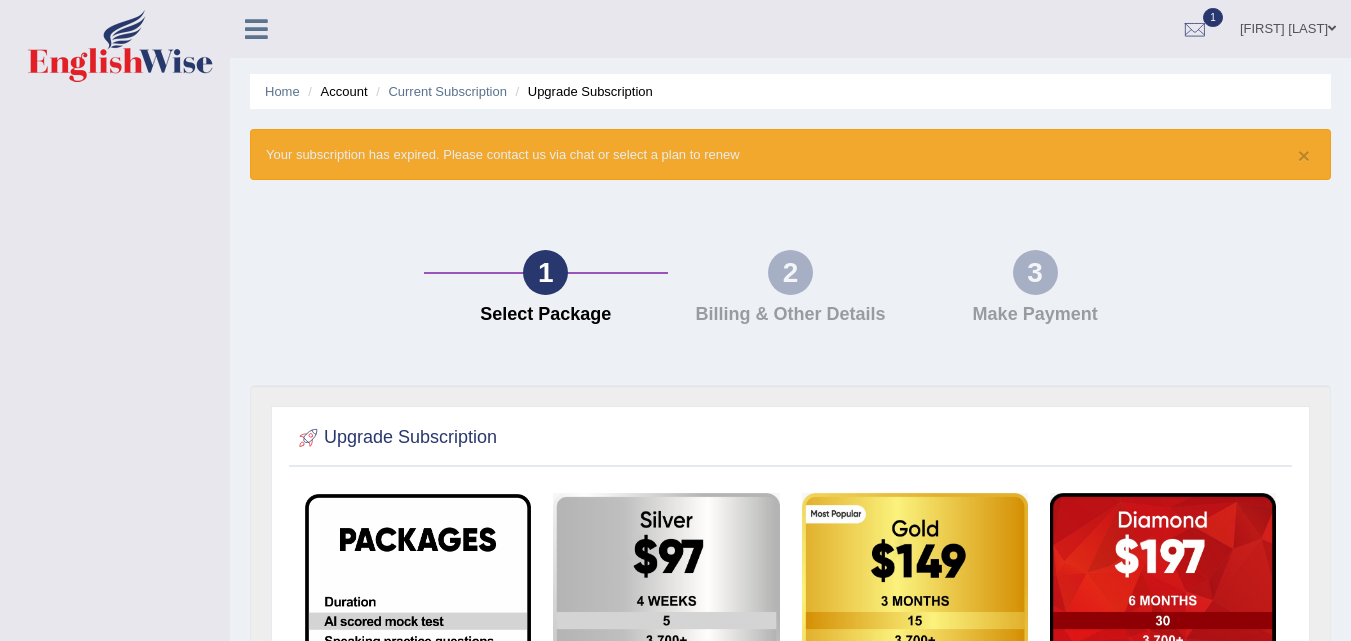 scroll, scrollTop: 0, scrollLeft: 0, axis: both 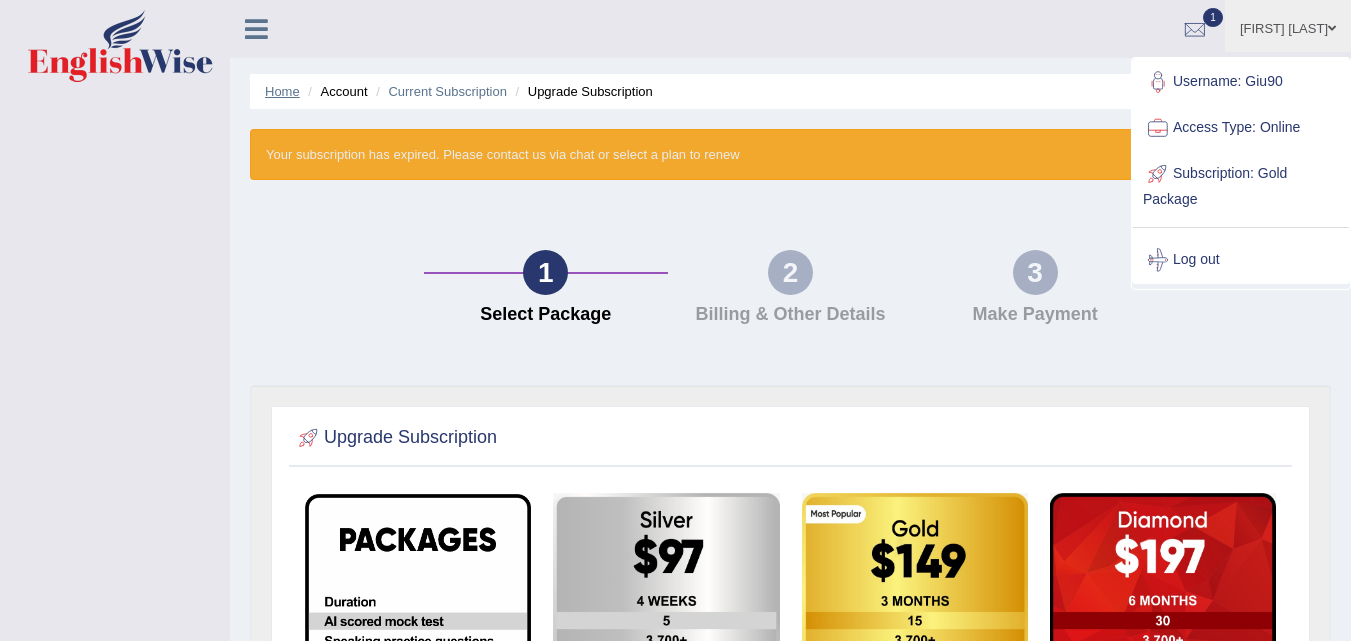 click on "Home" at bounding box center (282, 91) 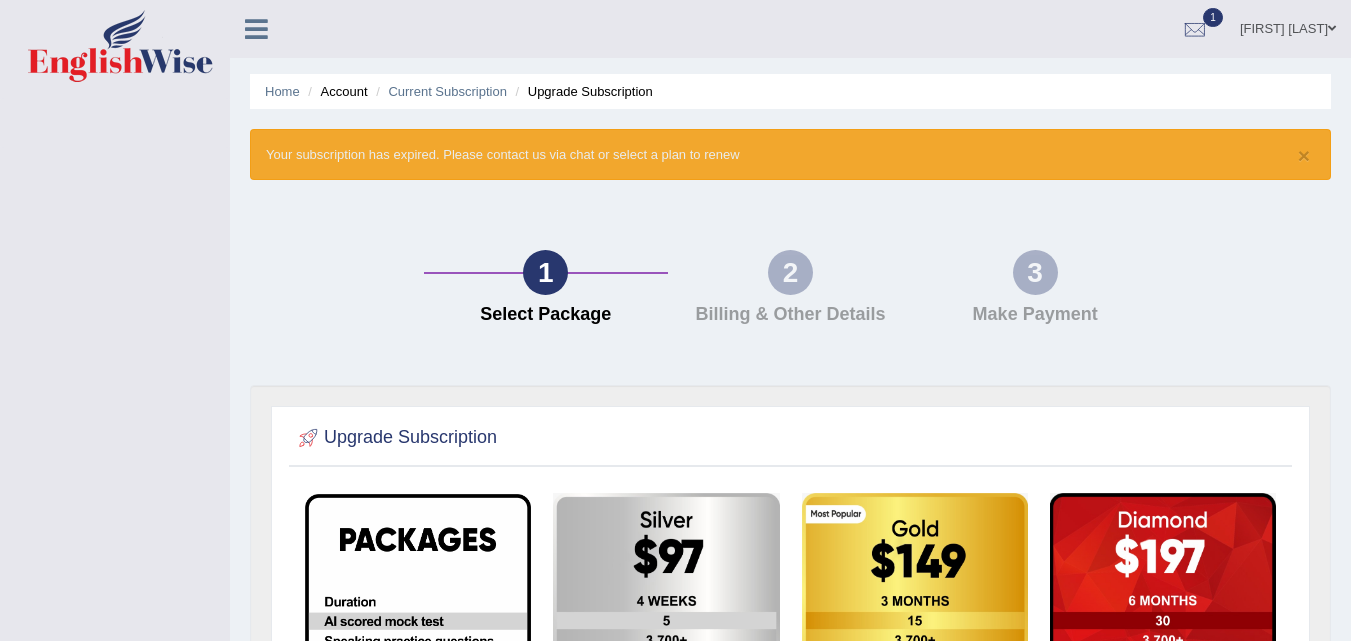 scroll, scrollTop: 0, scrollLeft: 0, axis: both 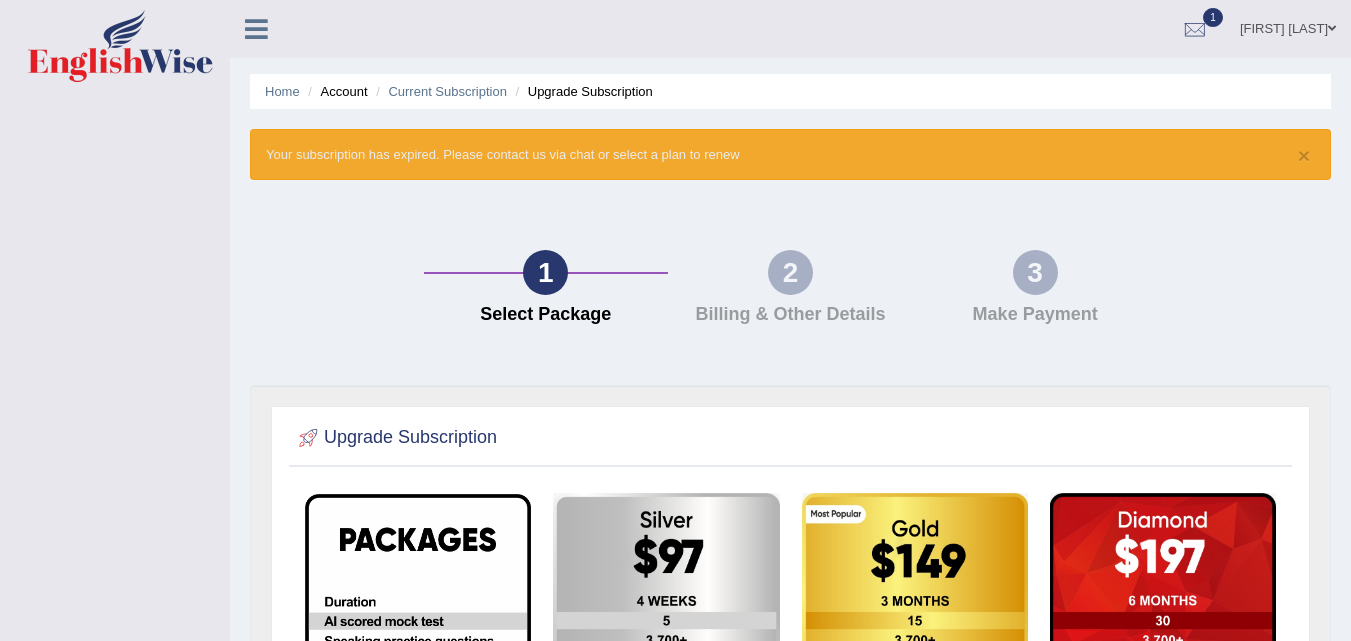 click at bounding box center [256, 29] 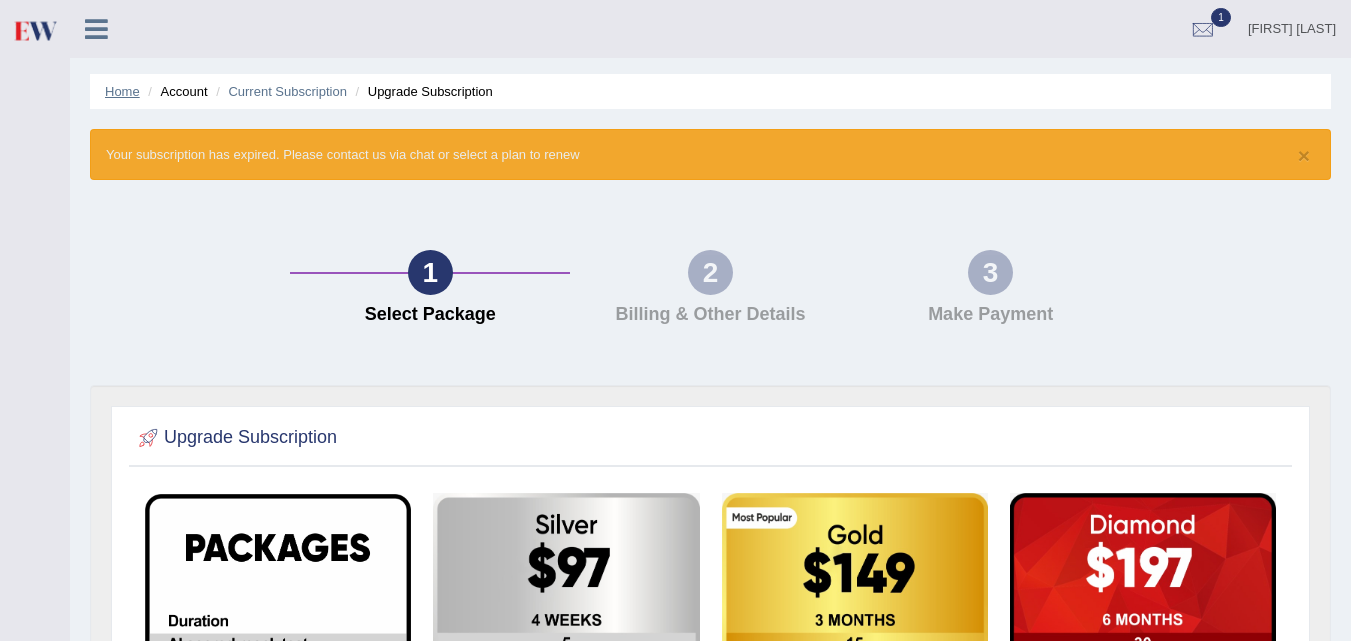 click on "Home" at bounding box center [122, 91] 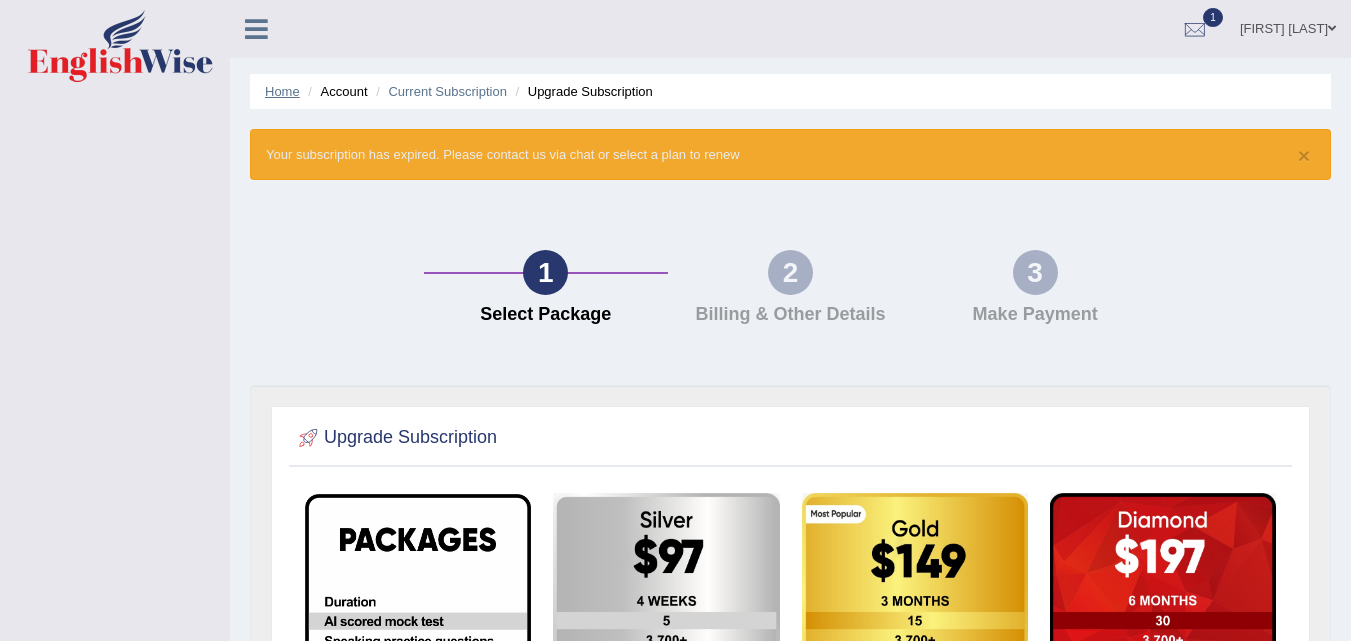 scroll, scrollTop: 0, scrollLeft: 0, axis: both 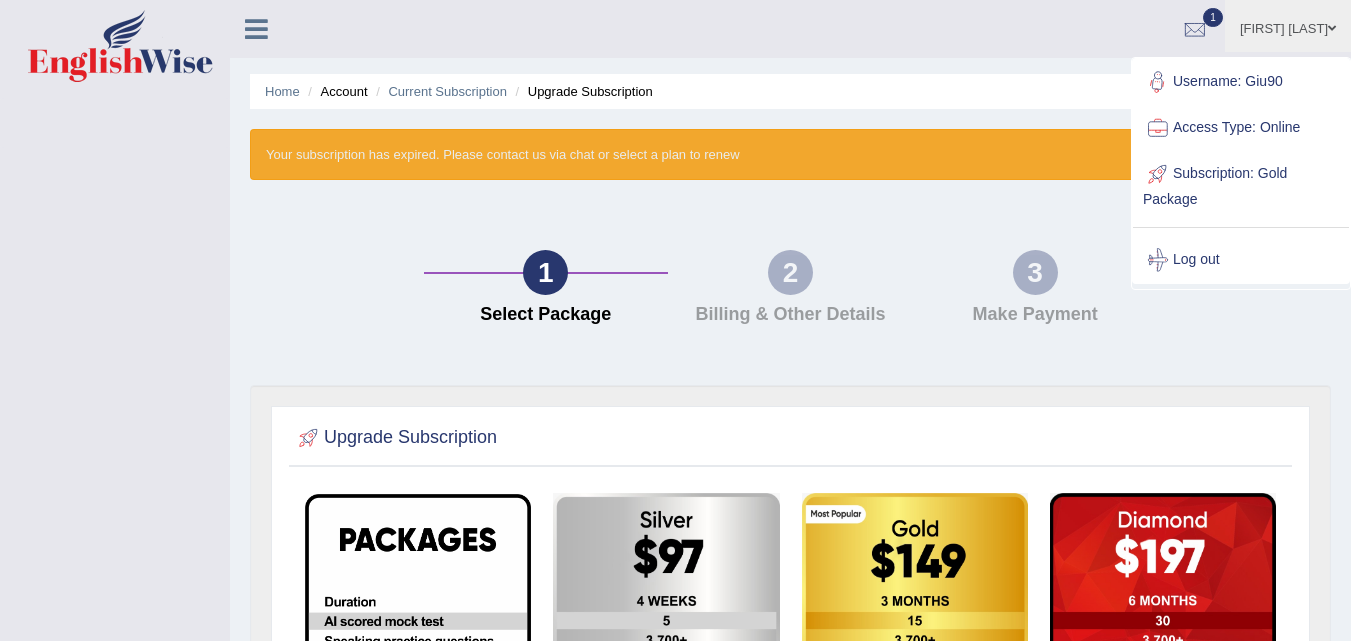 click on "Subscription: Gold Package" at bounding box center [1241, 184] 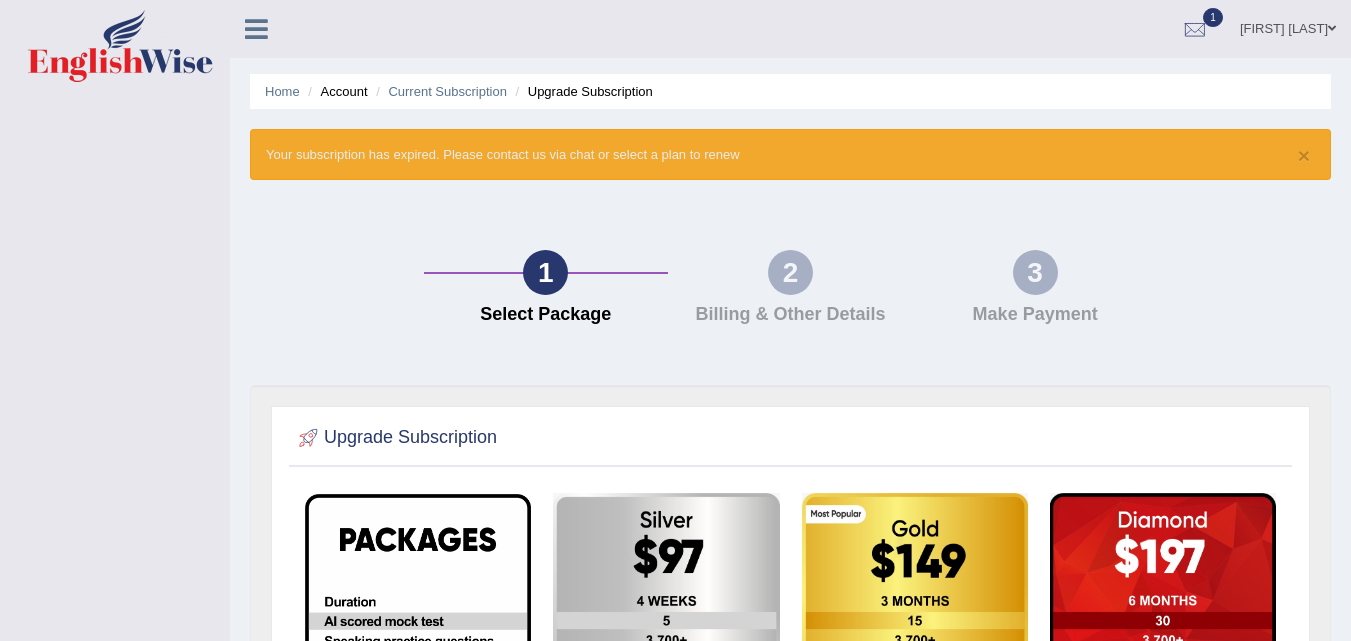click on "1" at bounding box center [1195, 26] 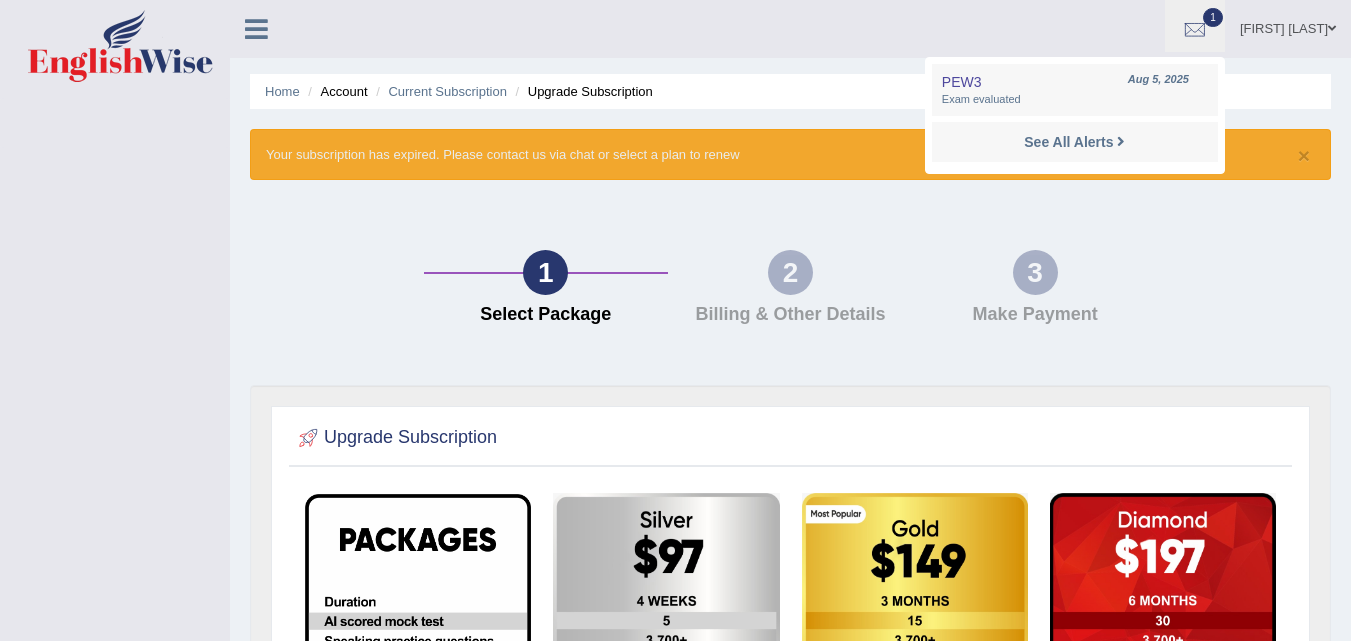 click on "1" at bounding box center [1195, 26] 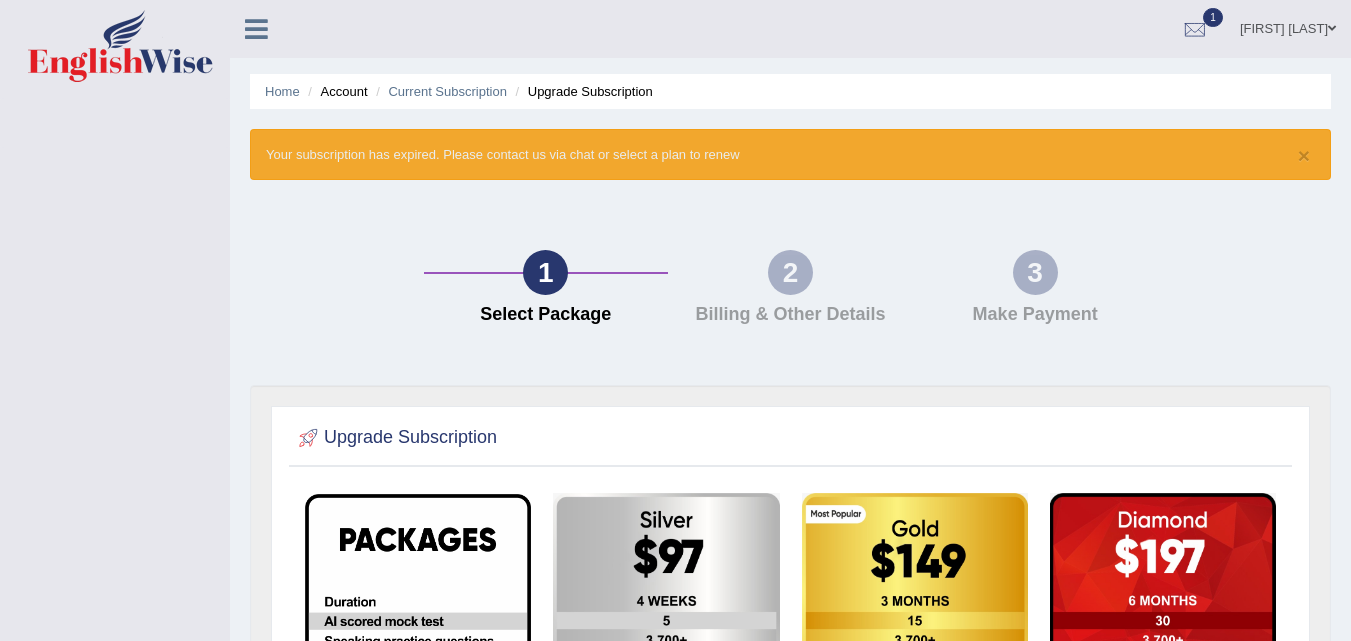 click on "1" at bounding box center [1195, 26] 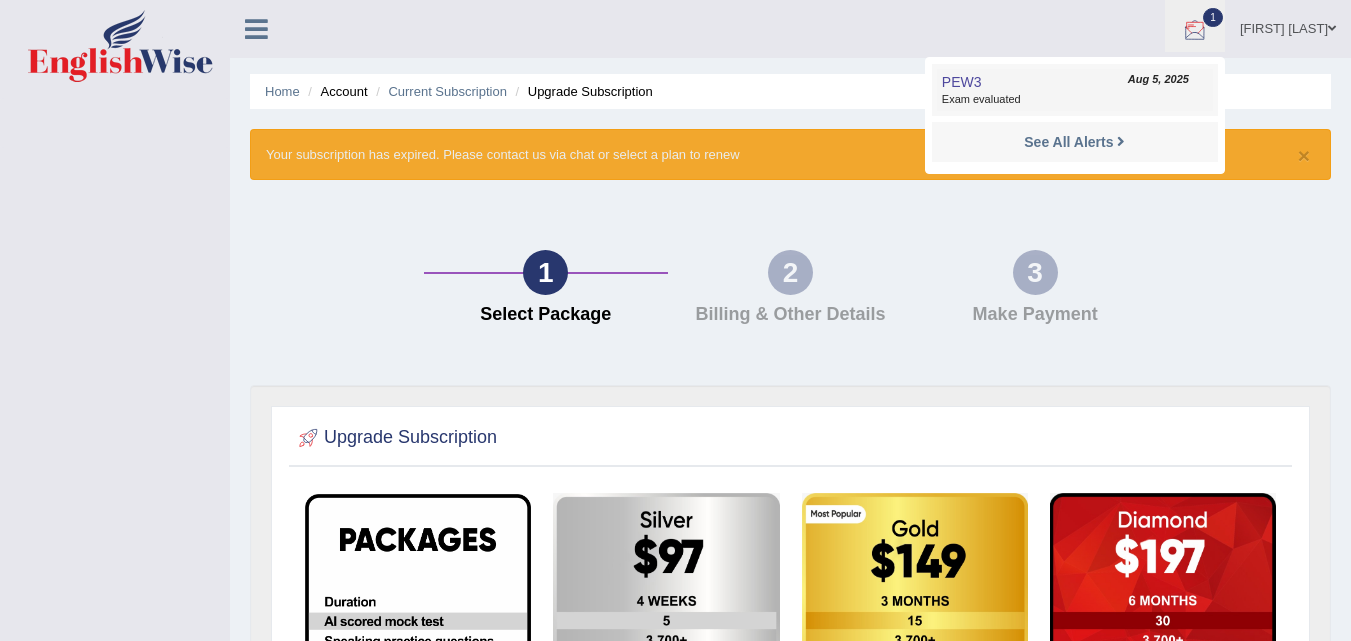 click on "Exam evaluated" at bounding box center (1075, 100) 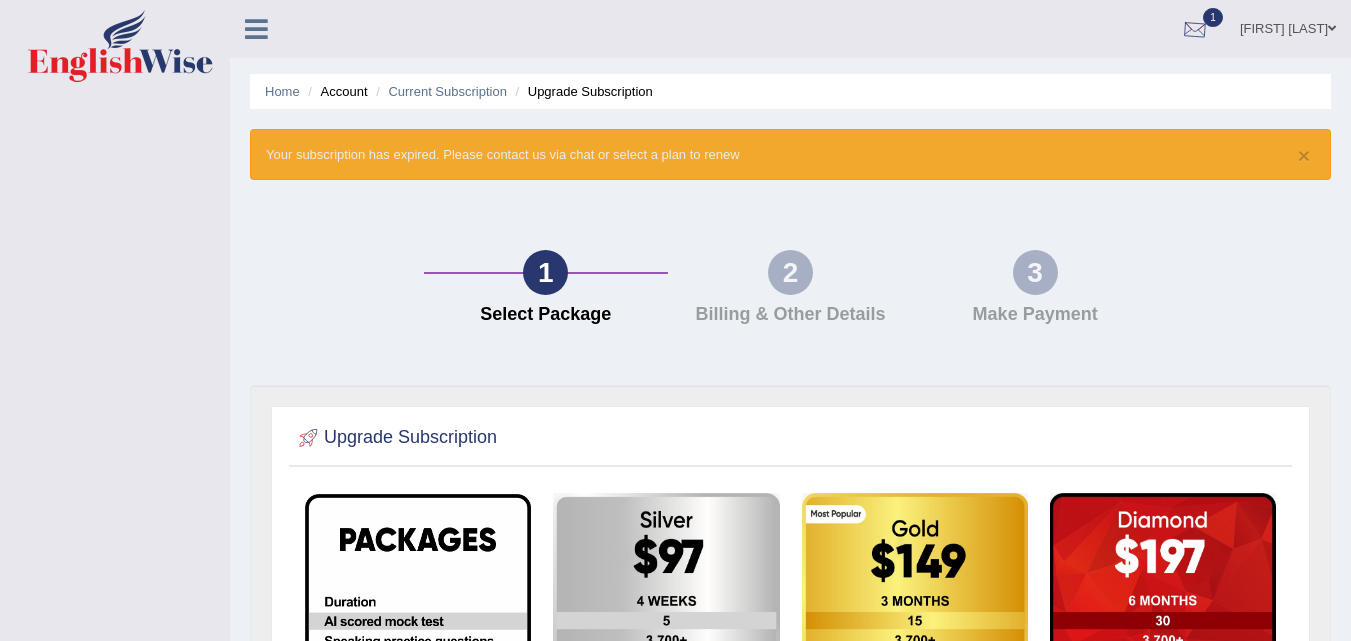 click at bounding box center [1195, 30] 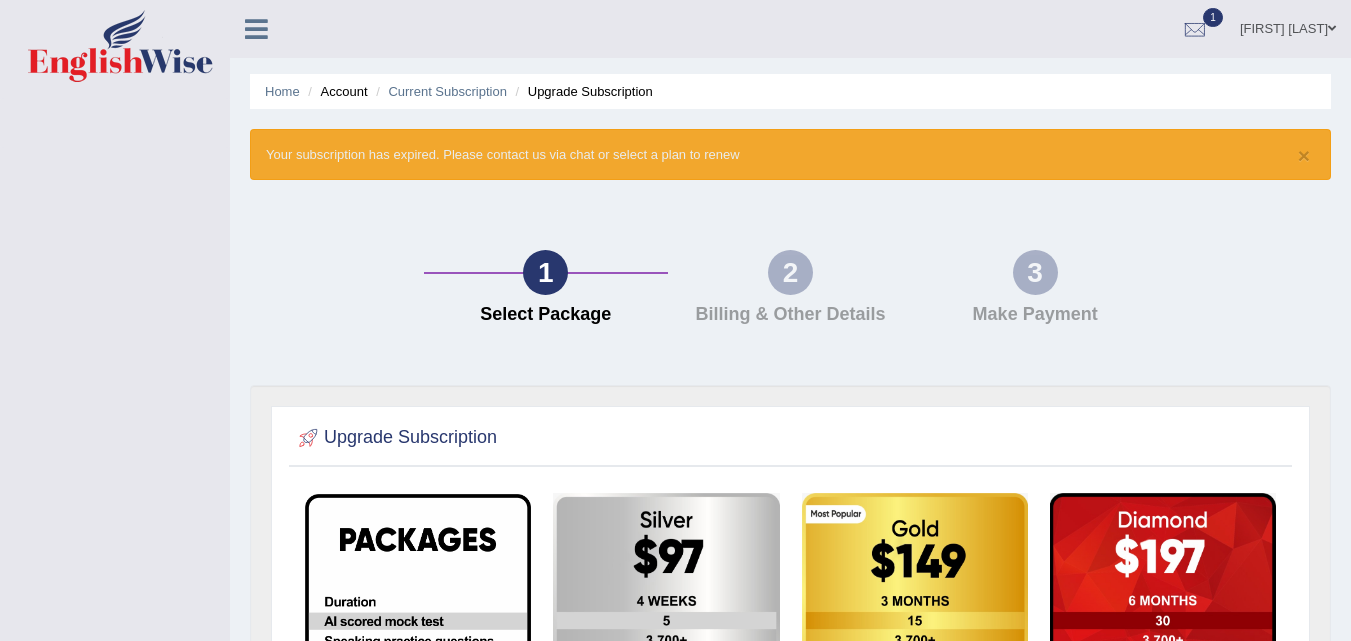scroll, scrollTop: 0, scrollLeft: 0, axis: both 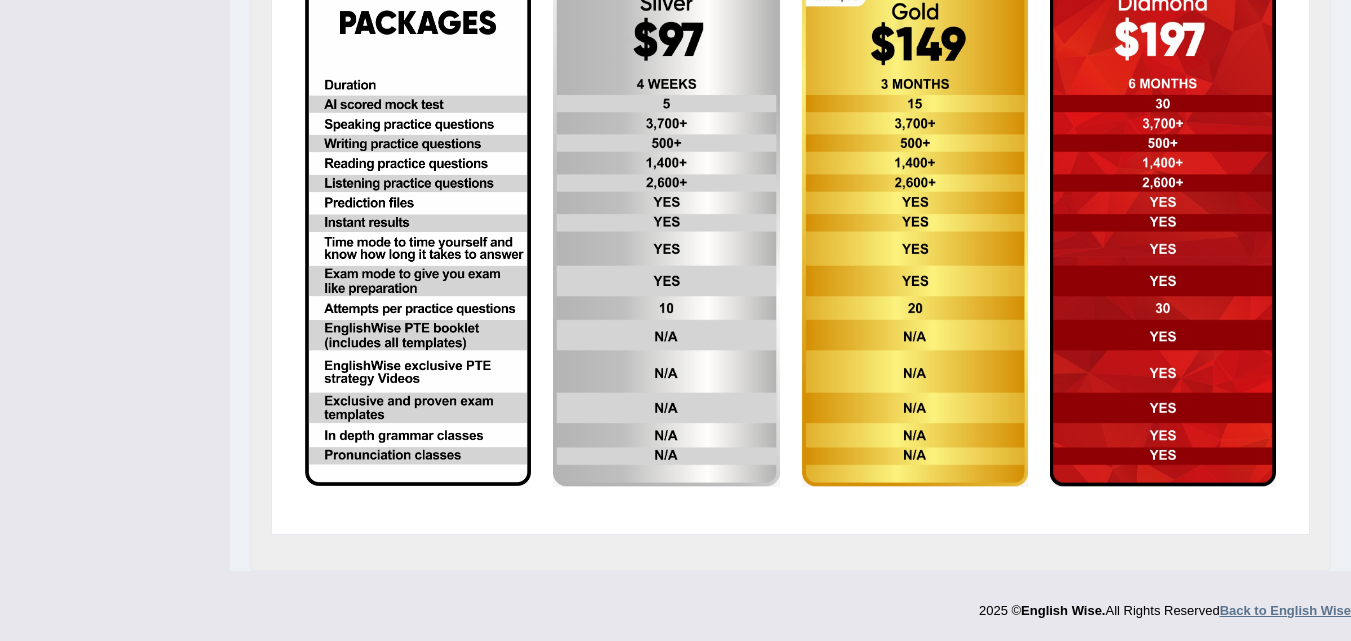 click on "Back to English Wise" at bounding box center [1285, 610] 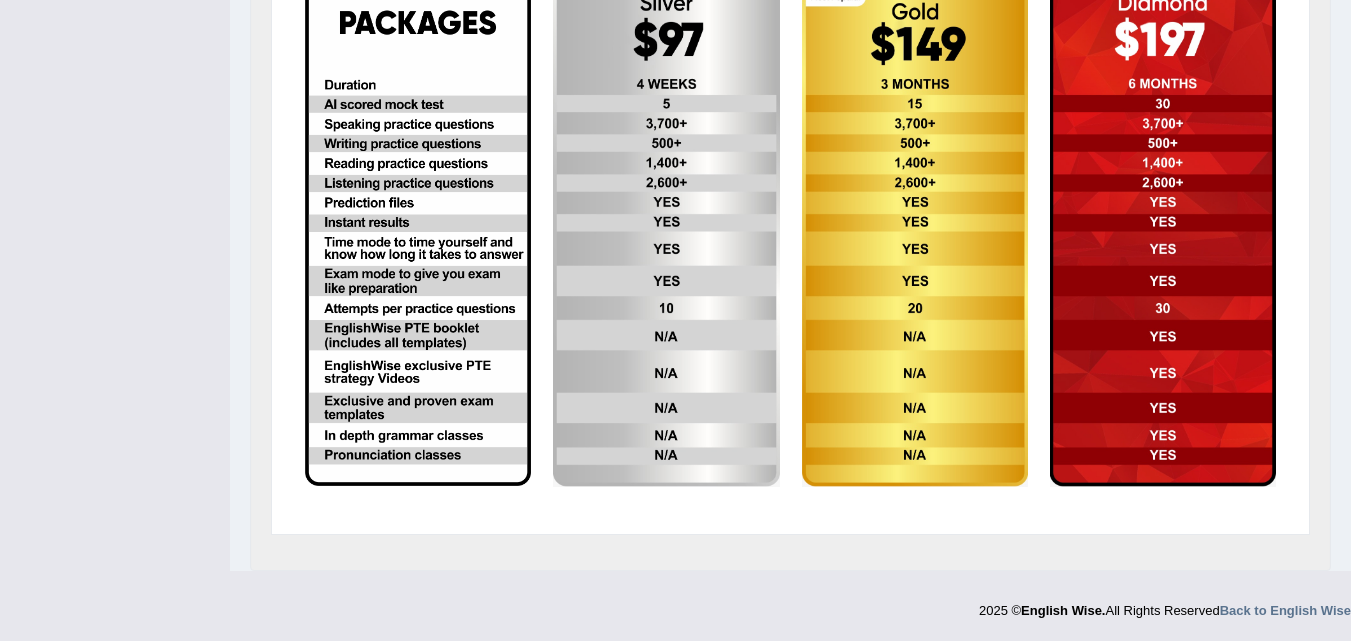 scroll, scrollTop: 162, scrollLeft: 0, axis: vertical 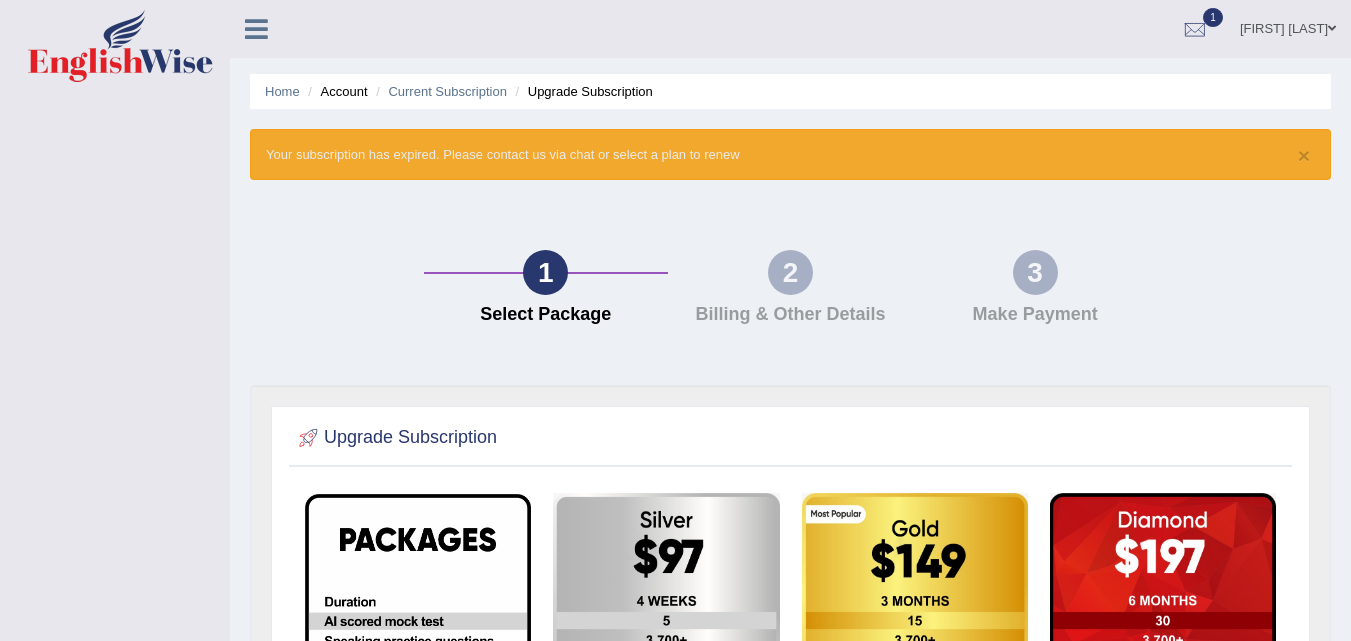 click on "1
Select Package
2
Billing & Other Details
3
Make Payment" at bounding box center [790, 292] 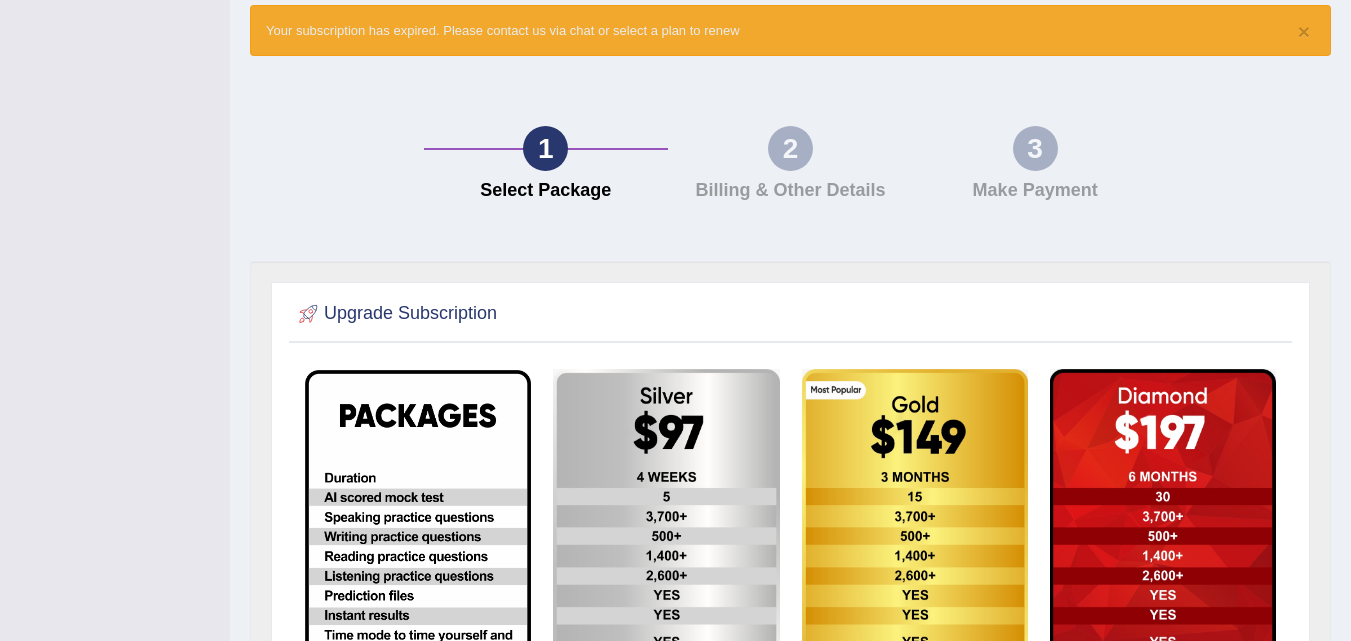 scroll, scrollTop: 0, scrollLeft: 0, axis: both 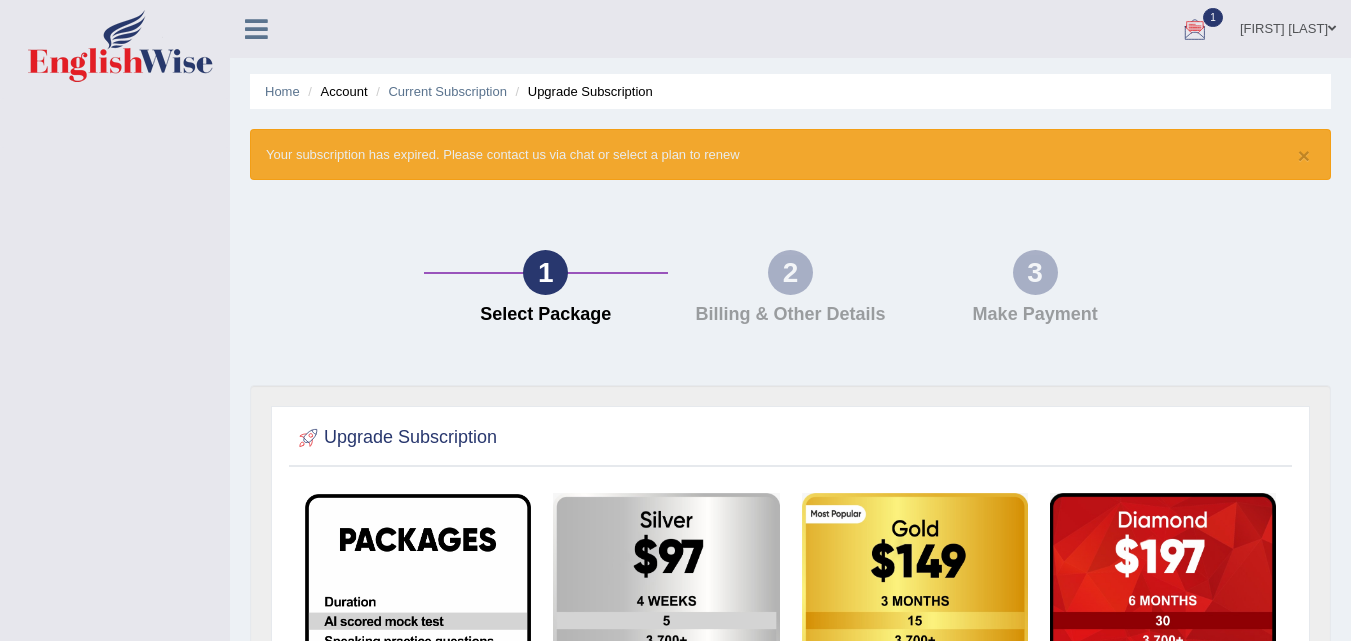click at bounding box center (1195, 30) 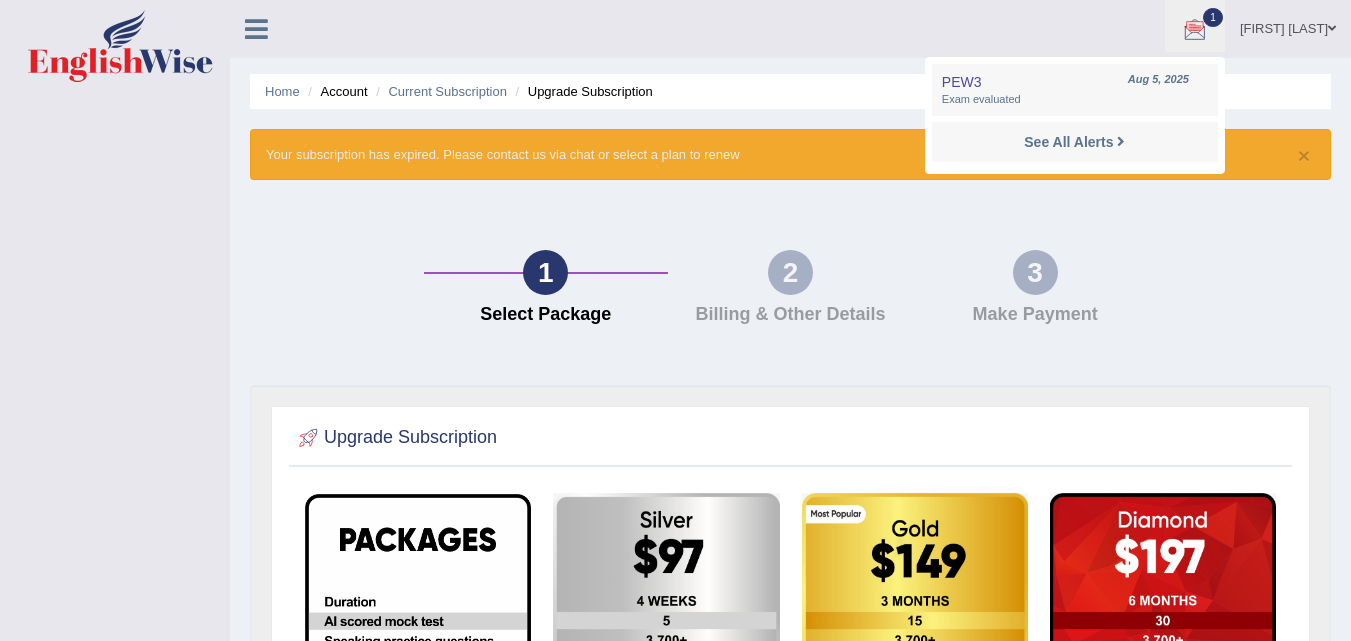 click on "[FIRST] [LAST]" at bounding box center (1288, 26) 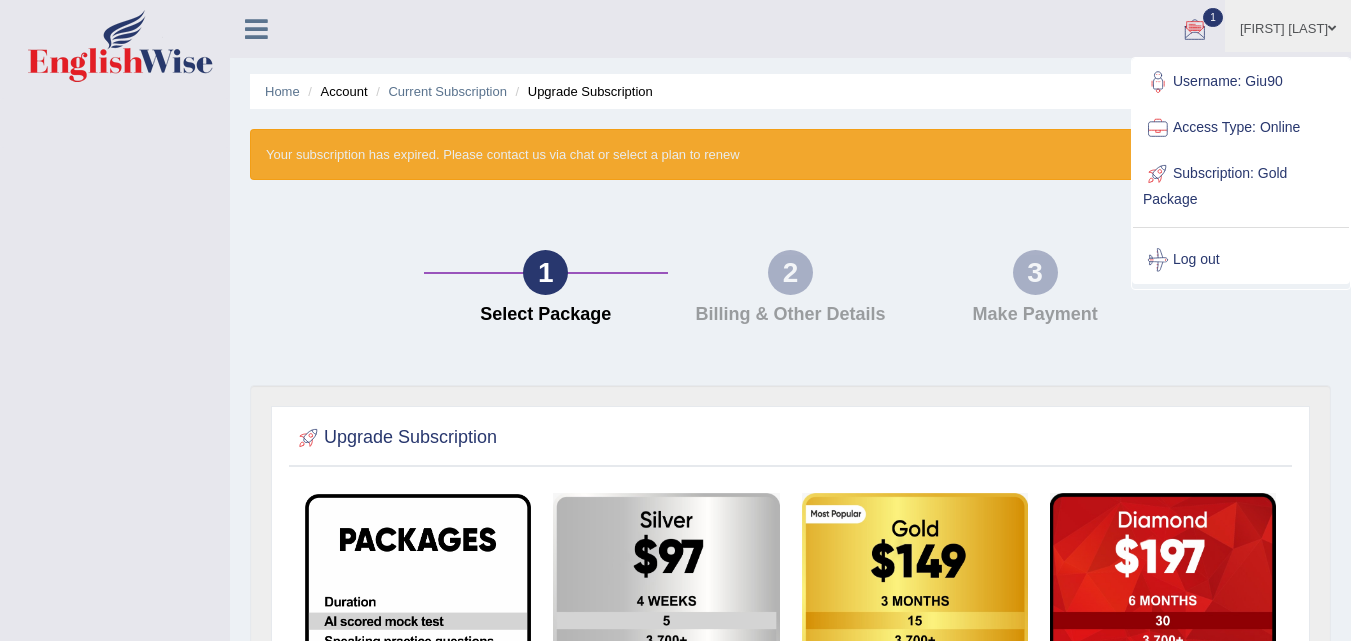 click on "[FIRST] [LAST]
Toggle navigation
Username: [USERNAME]
Access Type: Online
Subscription: Gold Package
Log out
1
PEW3
[DATE] See All Alerts" at bounding box center (958, 28) 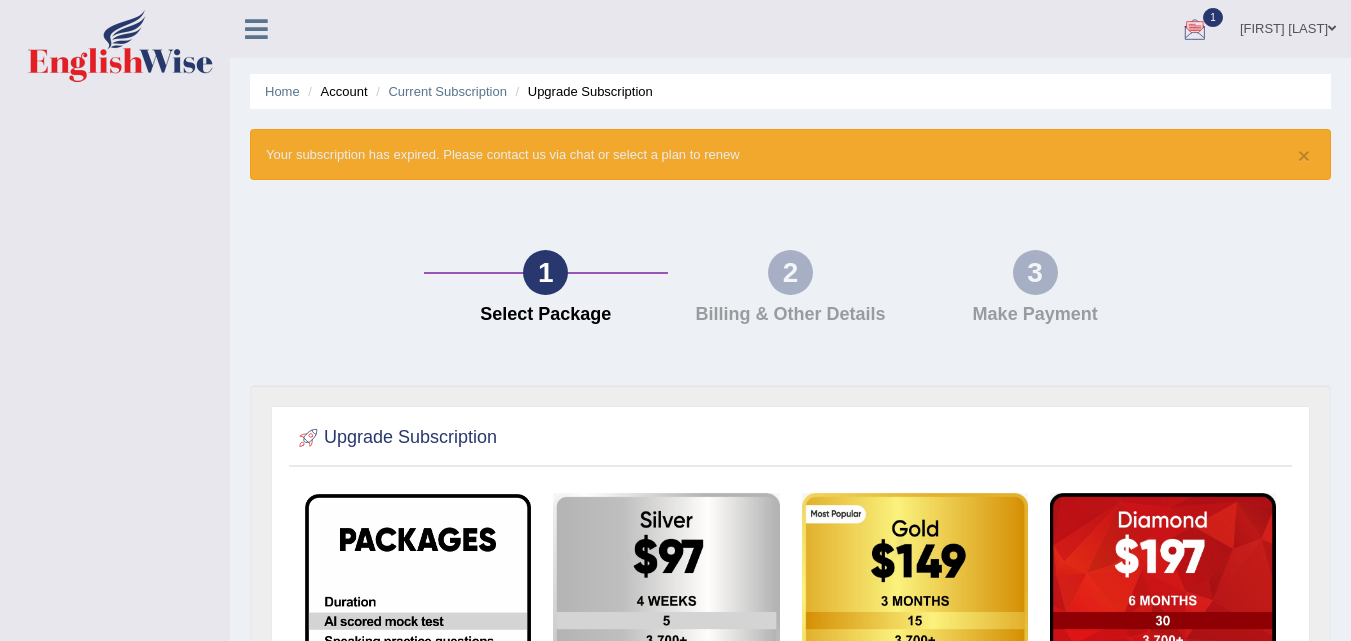 click on "1" at bounding box center (1213, 17) 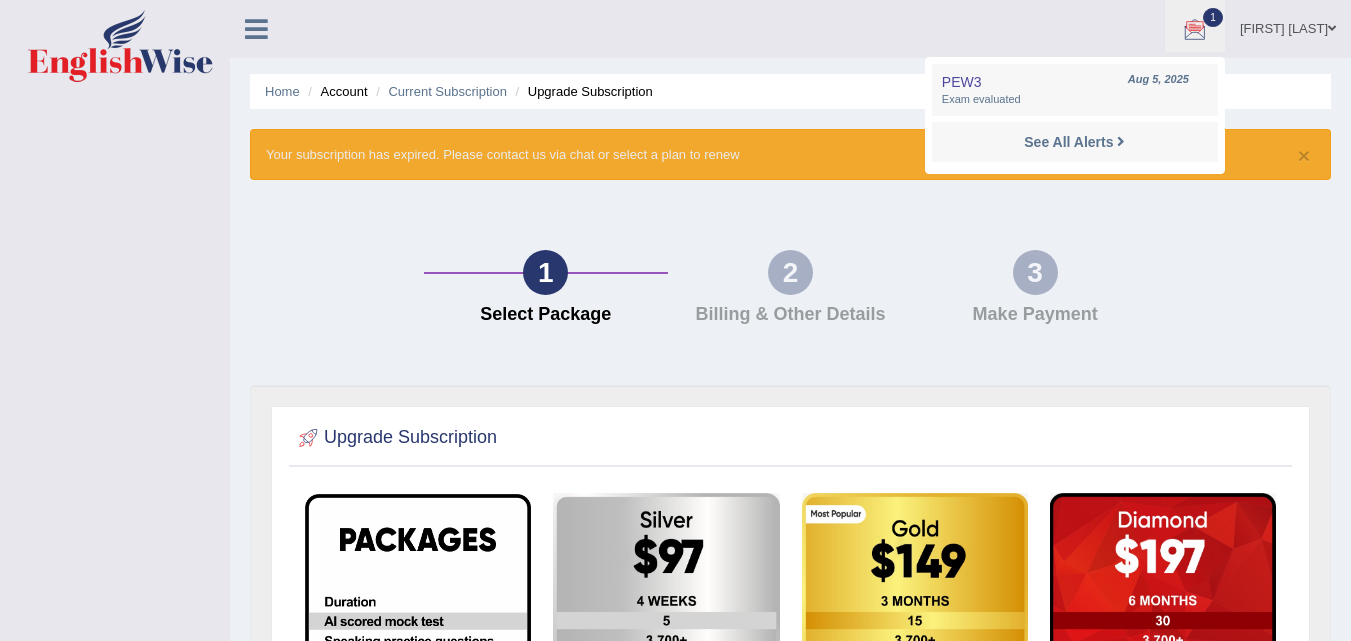 click on "1" at bounding box center (1213, 17) 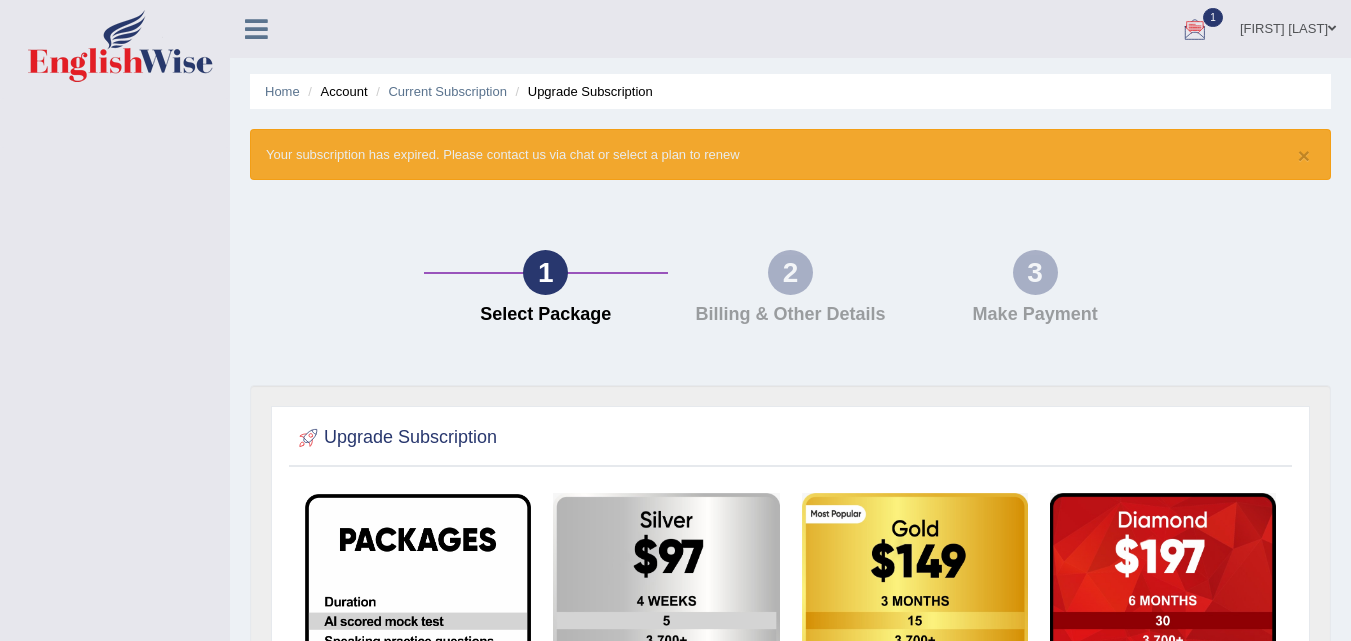 click on "[FIRST] [LAST]" at bounding box center (1288, 26) 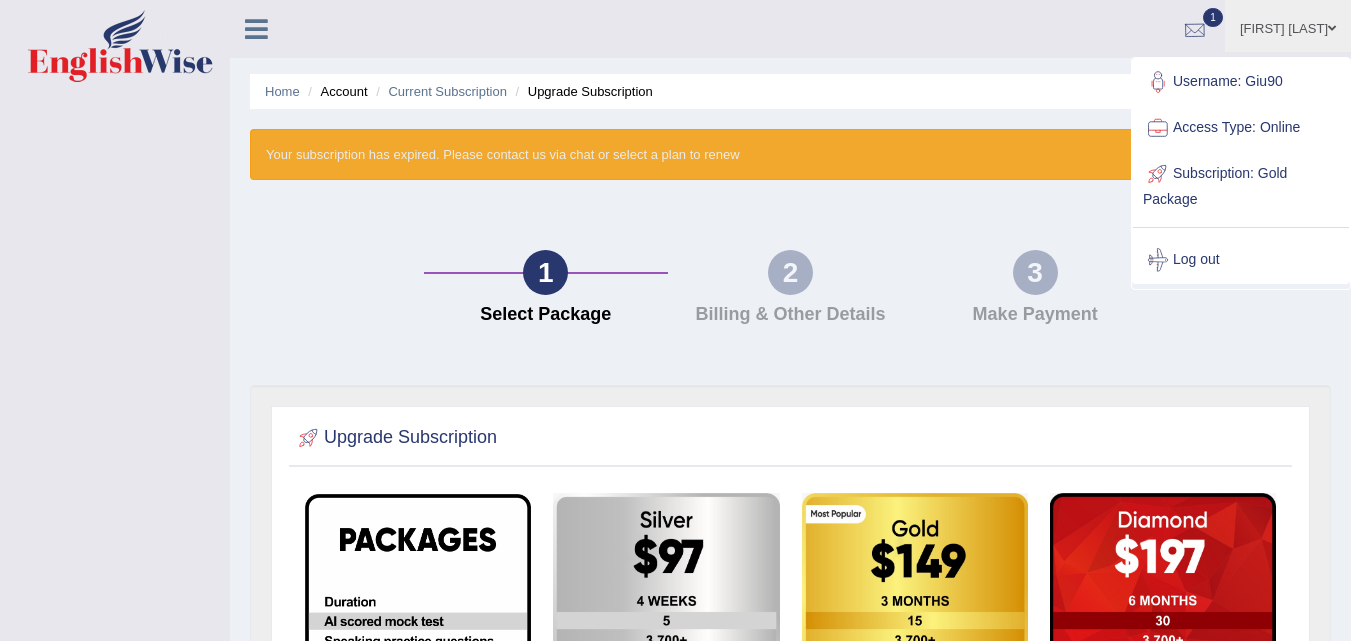 click at bounding box center [1195, 30] 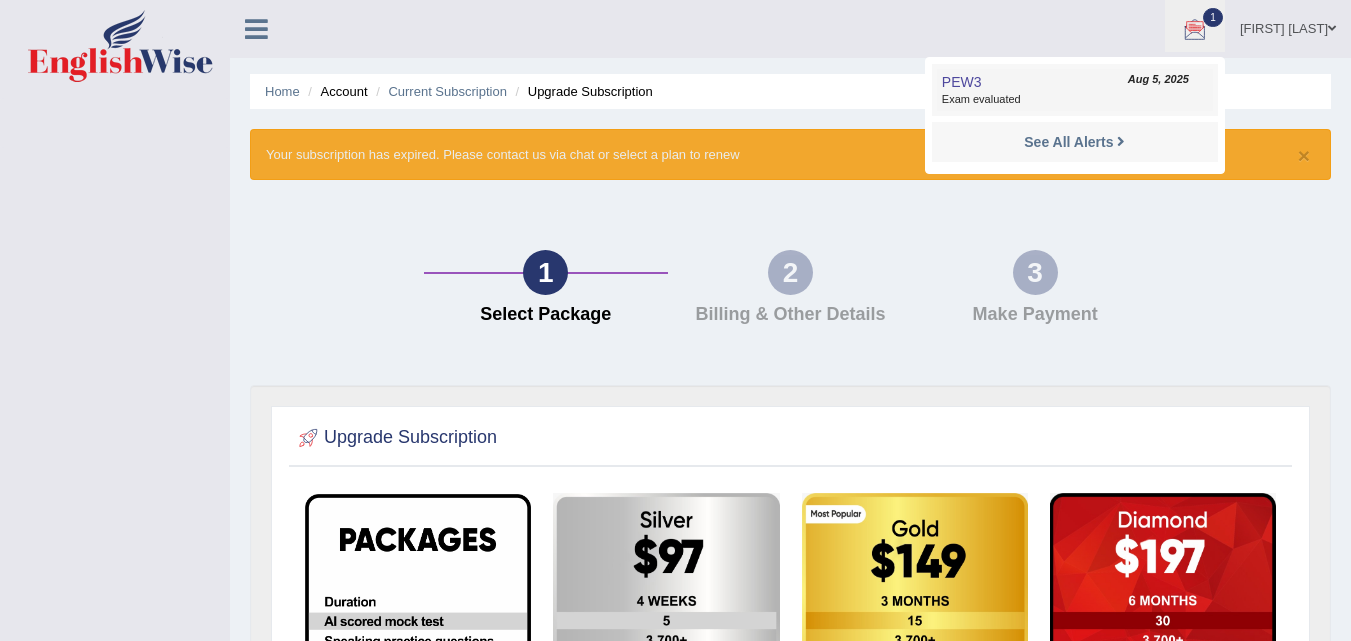 click on "PEW3
[DATE]
Exam evaluated" at bounding box center (1075, 90) 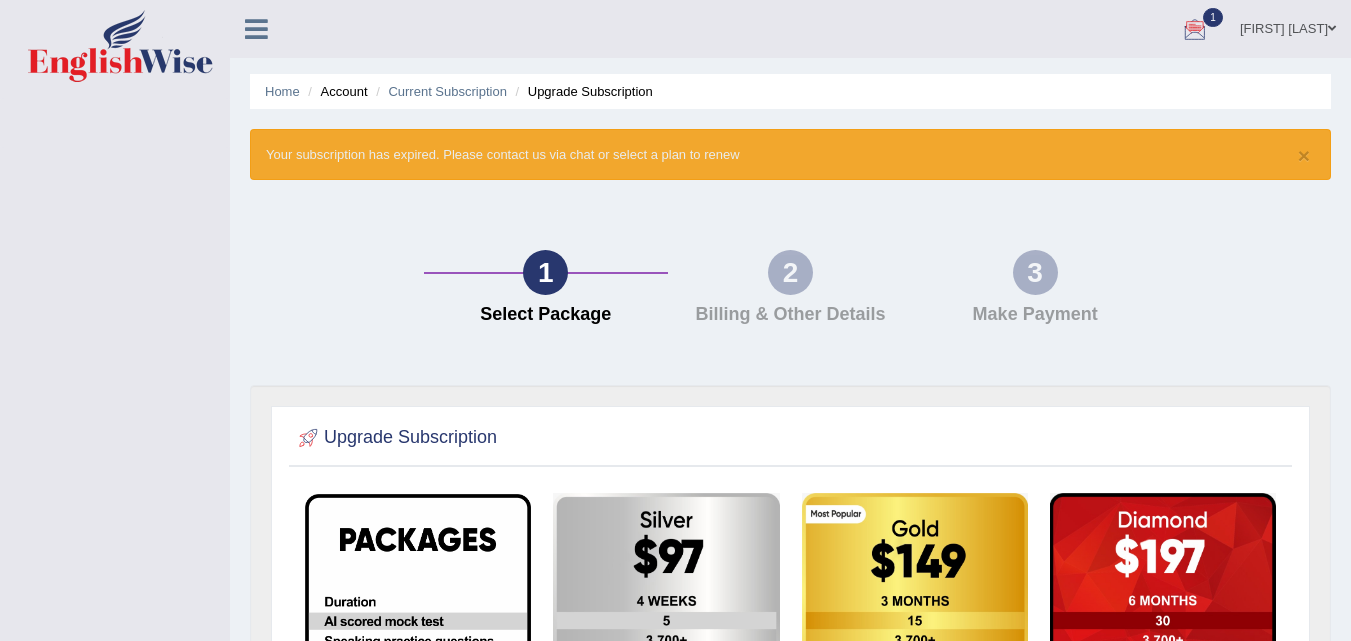 click on "Home
Account
Current Subscription
Upgrade Subscription" at bounding box center (790, 91) 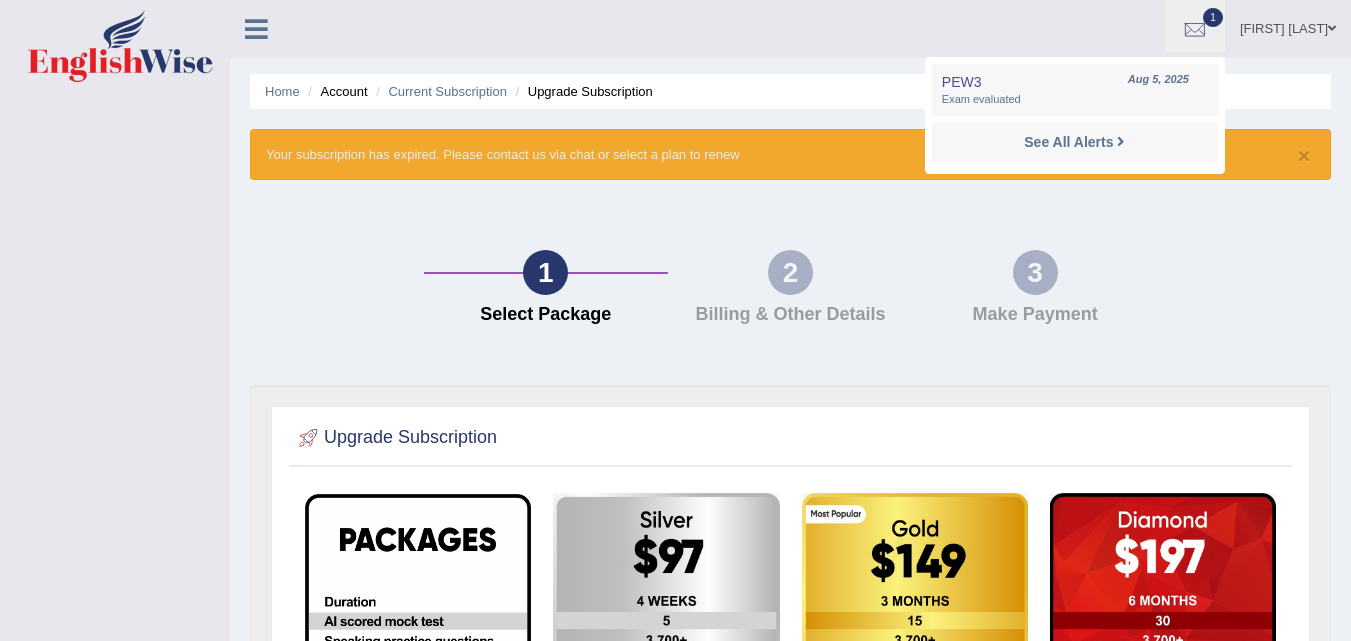 scroll, scrollTop: 0, scrollLeft: 0, axis: both 